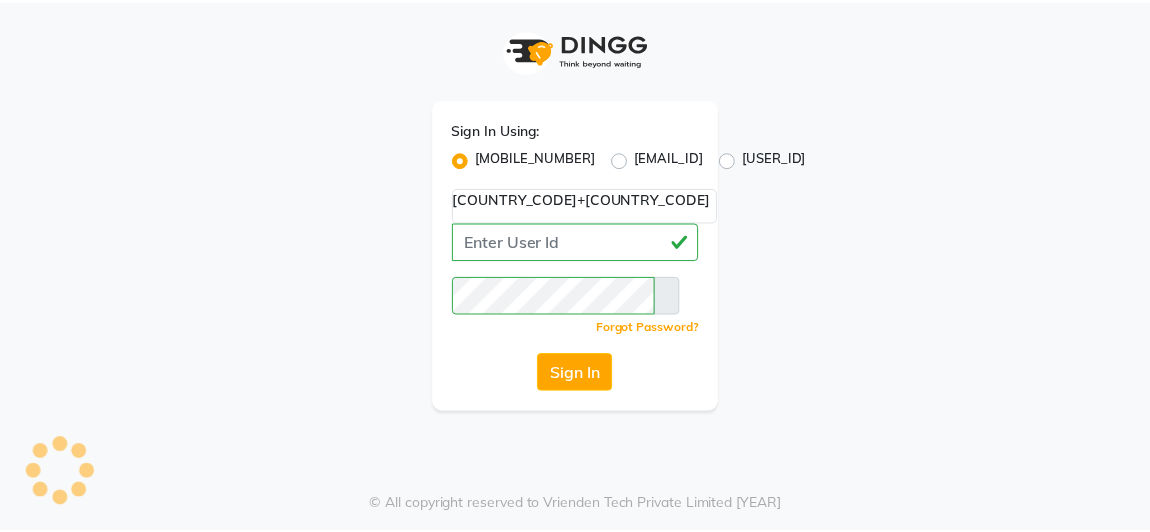scroll, scrollTop: 0, scrollLeft: 0, axis: both 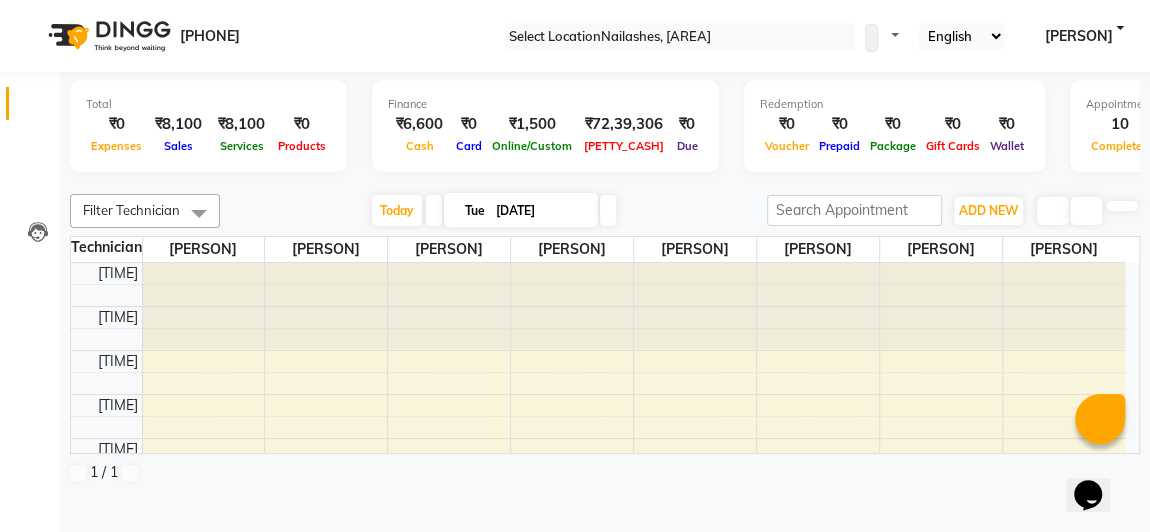 click at bounding box center [680, 37] 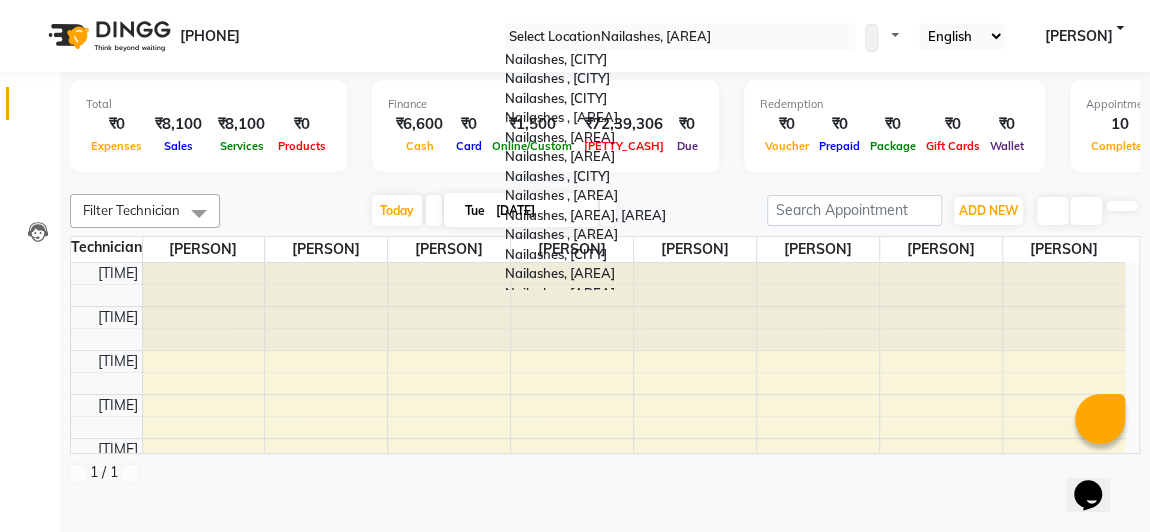 scroll, scrollTop: 567, scrollLeft: 0, axis: vertical 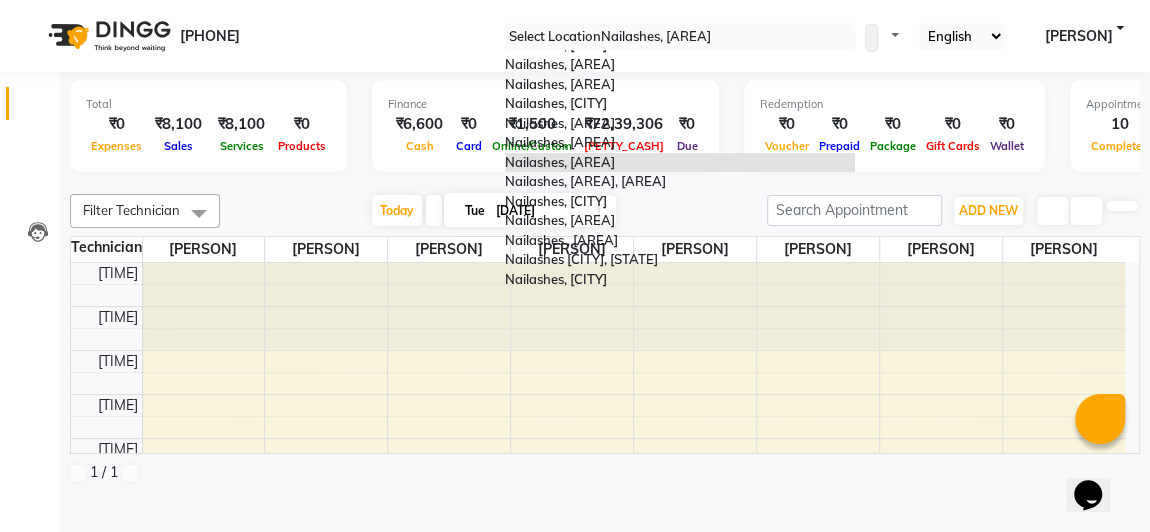 click at bounding box center [680, 37] 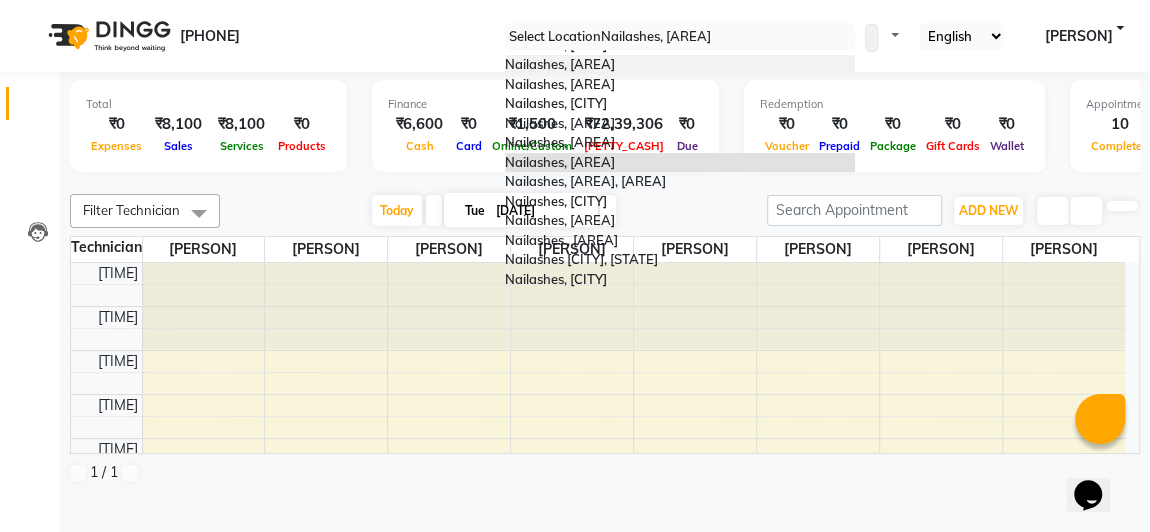 scroll, scrollTop: 318, scrollLeft: 0, axis: vertical 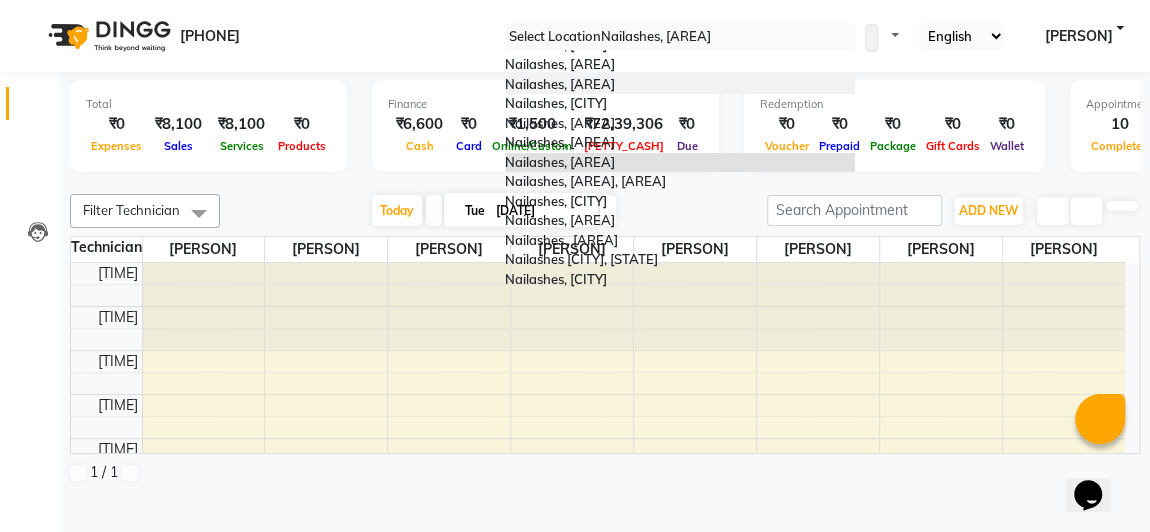 click on "Nailashes, [AREA]" at bounding box center [680, 85] 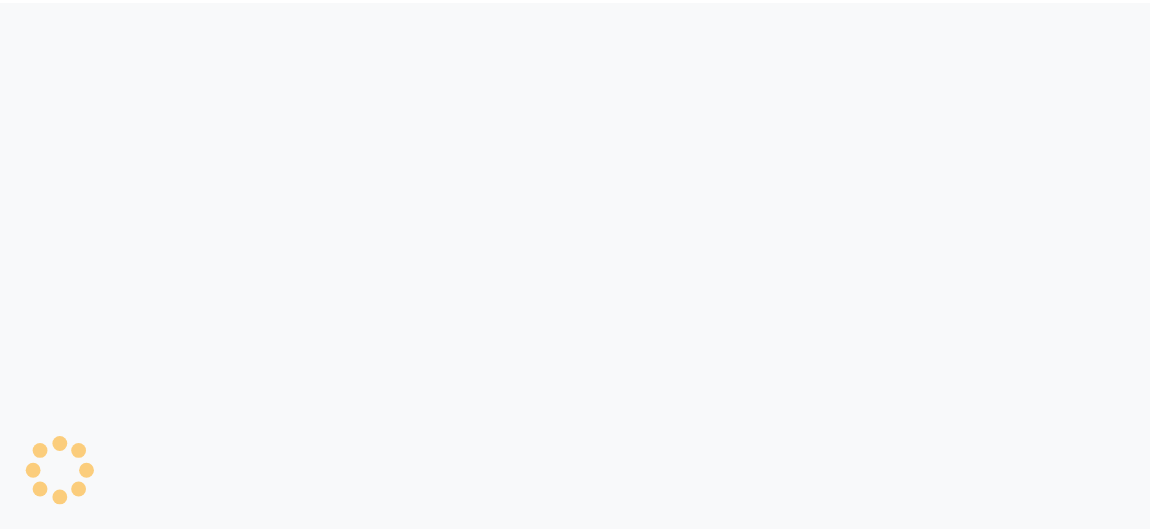 scroll, scrollTop: 0, scrollLeft: 0, axis: both 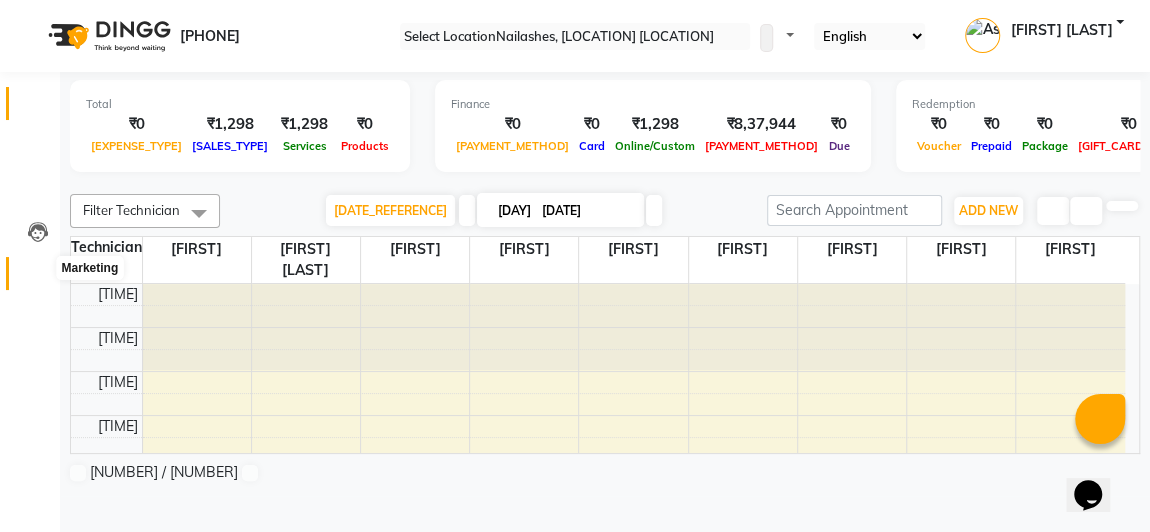 click at bounding box center (38, 278) 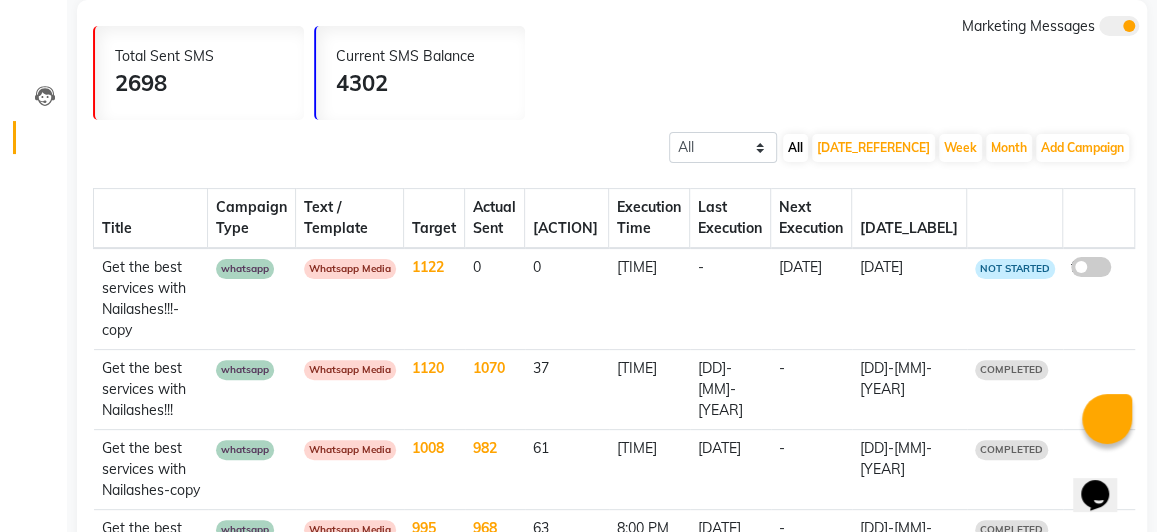 scroll, scrollTop: 136, scrollLeft: 0, axis: vertical 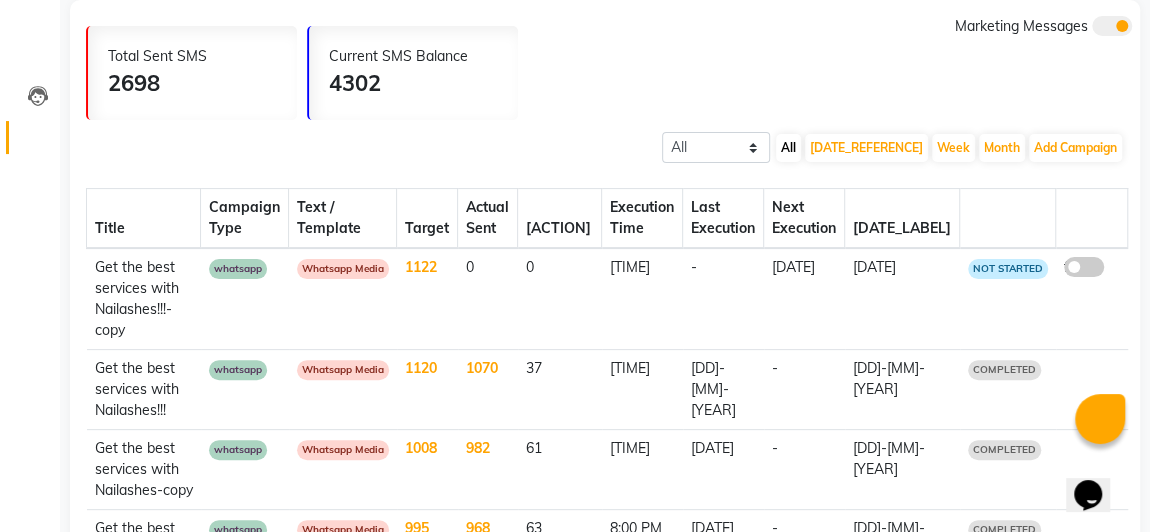 click on "false" at bounding box center (1092, 299) 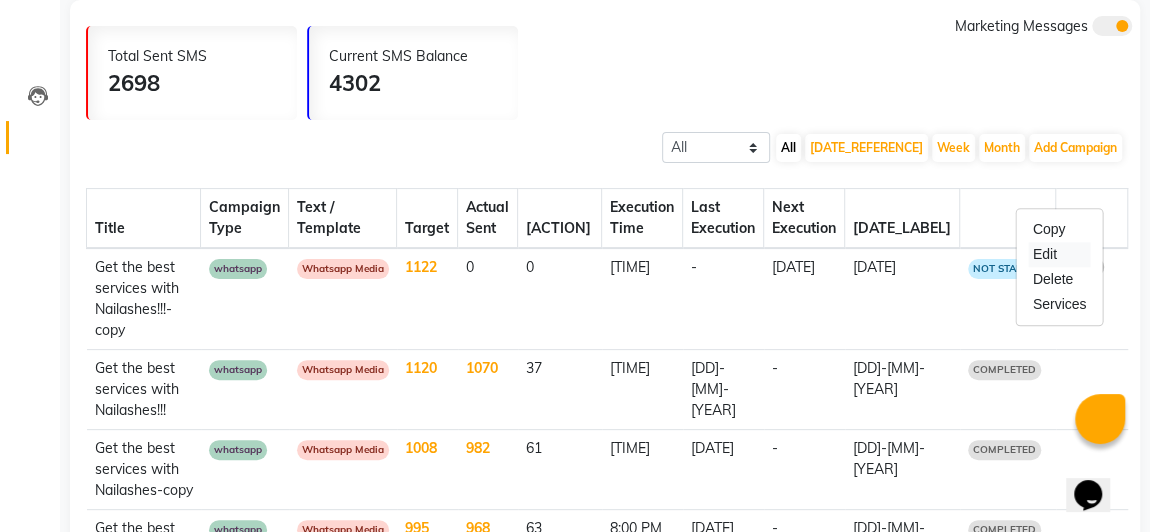 click on "Edit" at bounding box center (1060, 254) 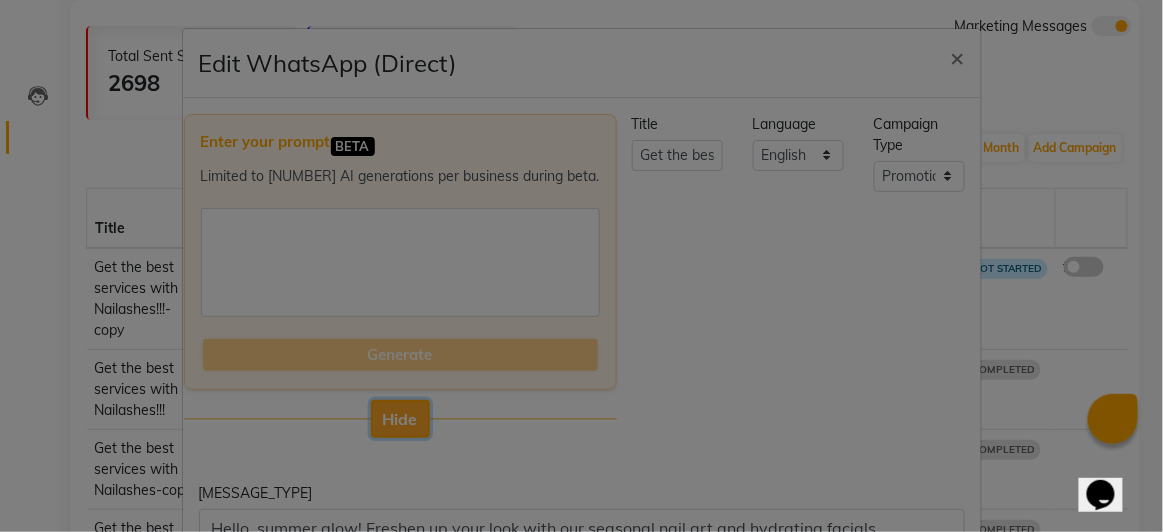 click on "Hide" at bounding box center (400, 419) 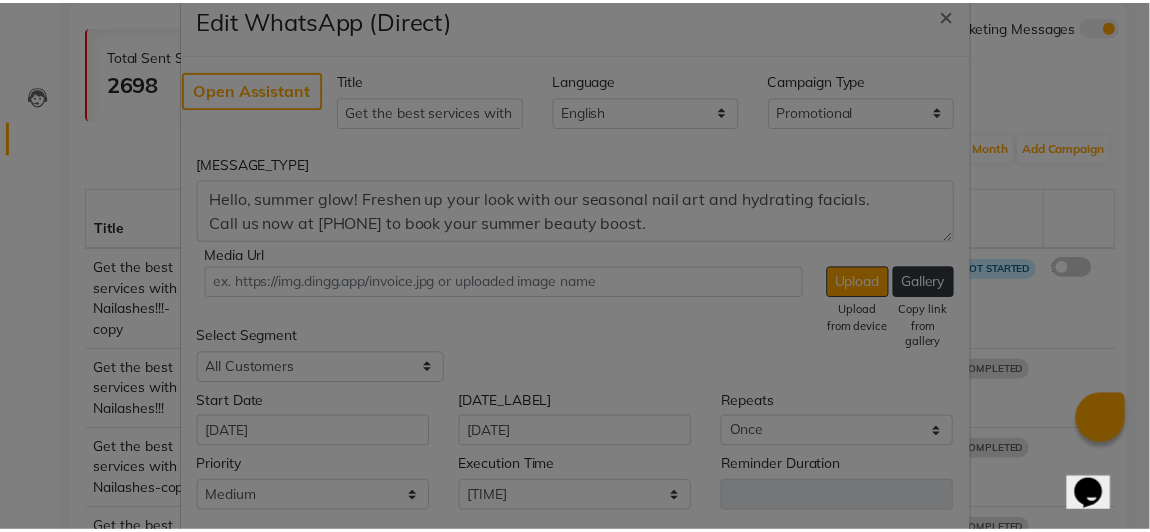 scroll, scrollTop: 45, scrollLeft: 0, axis: vertical 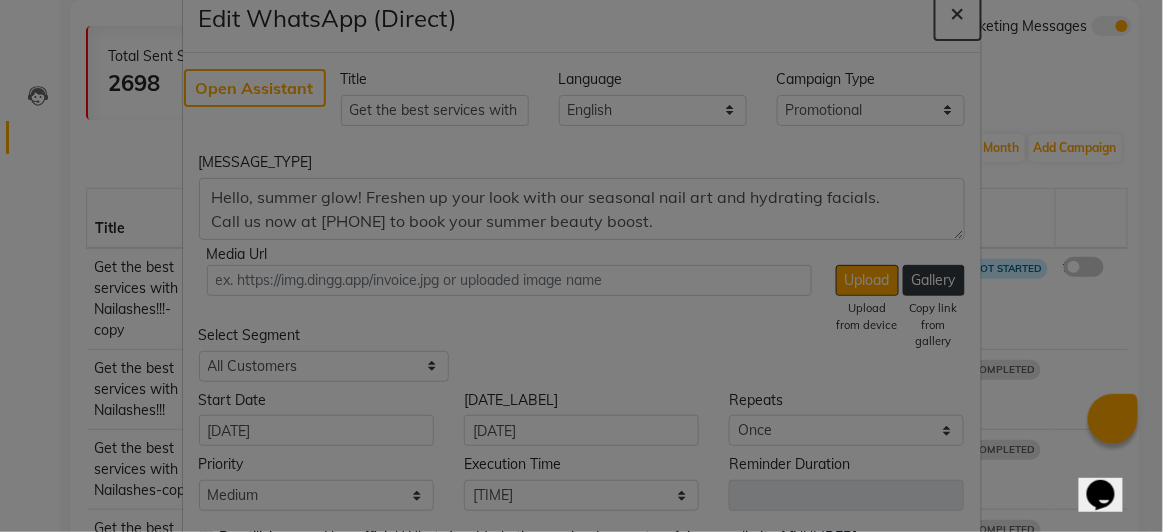 click on "×" at bounding box center (958, 12) 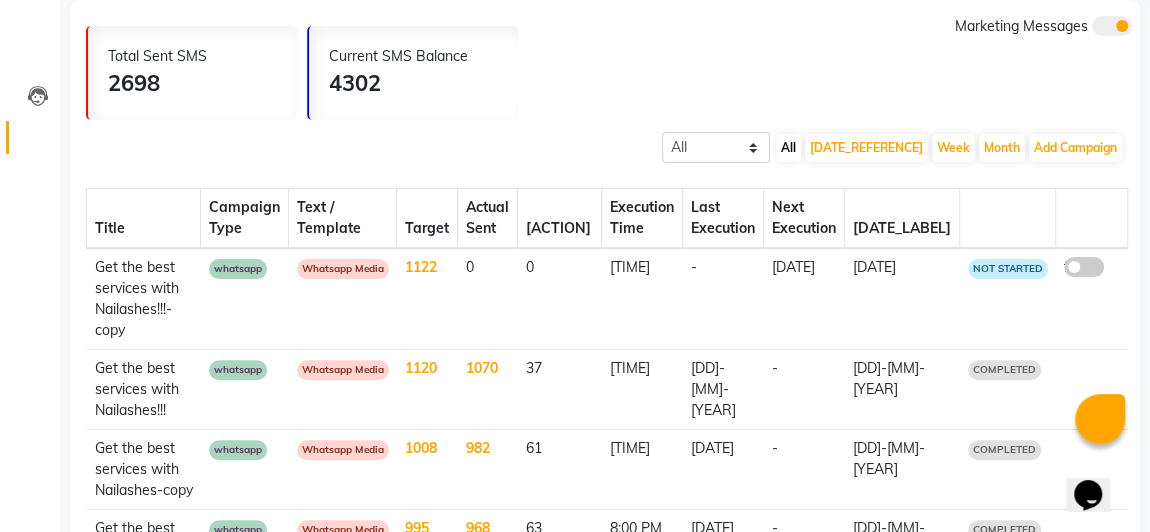 click on "false" at bounding box center (1092, 299) 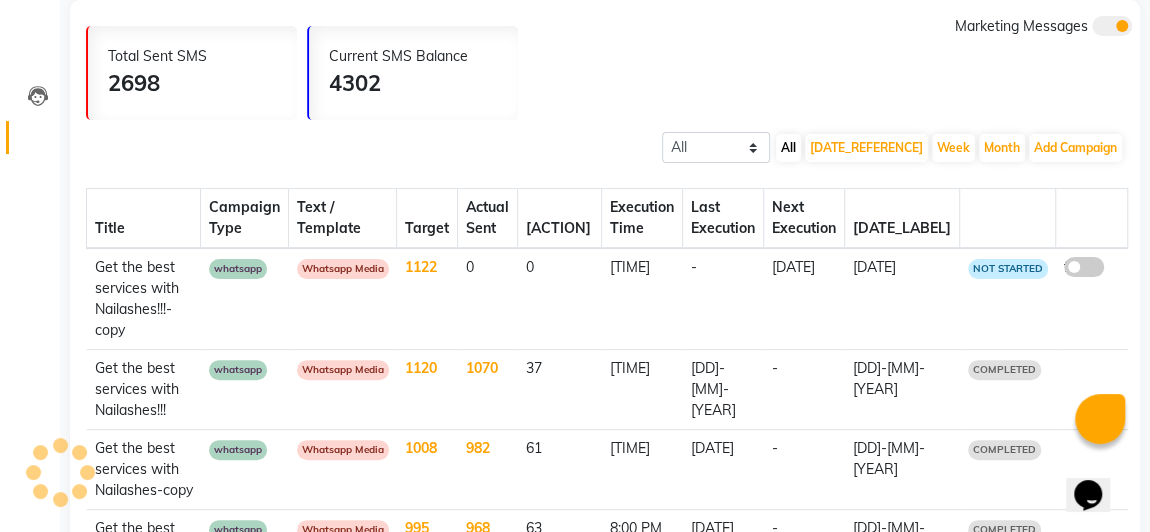 click at bounding box center (1120, 272) 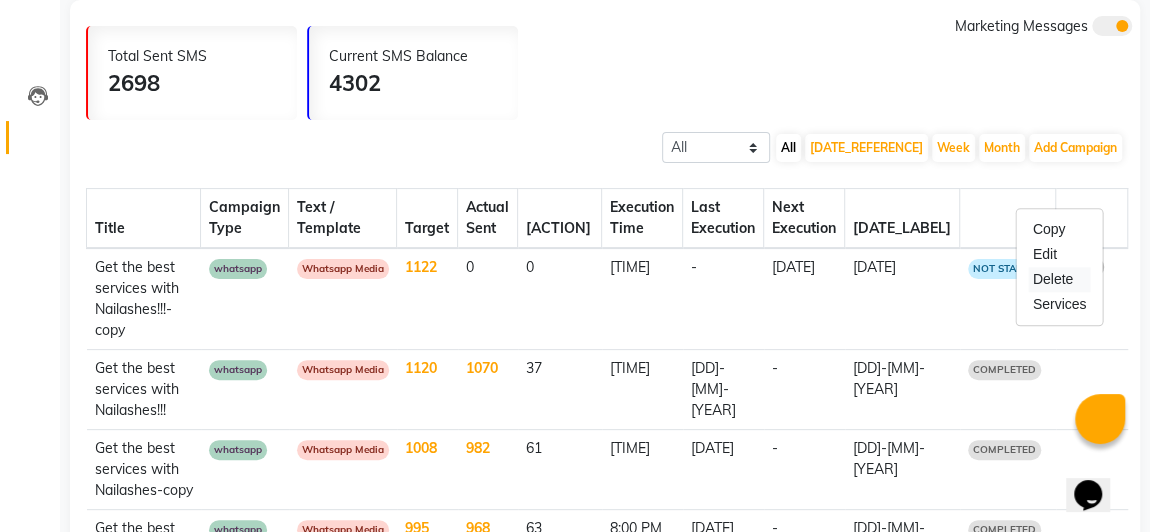 click on "Delete" at bounding box center (1060, 279) 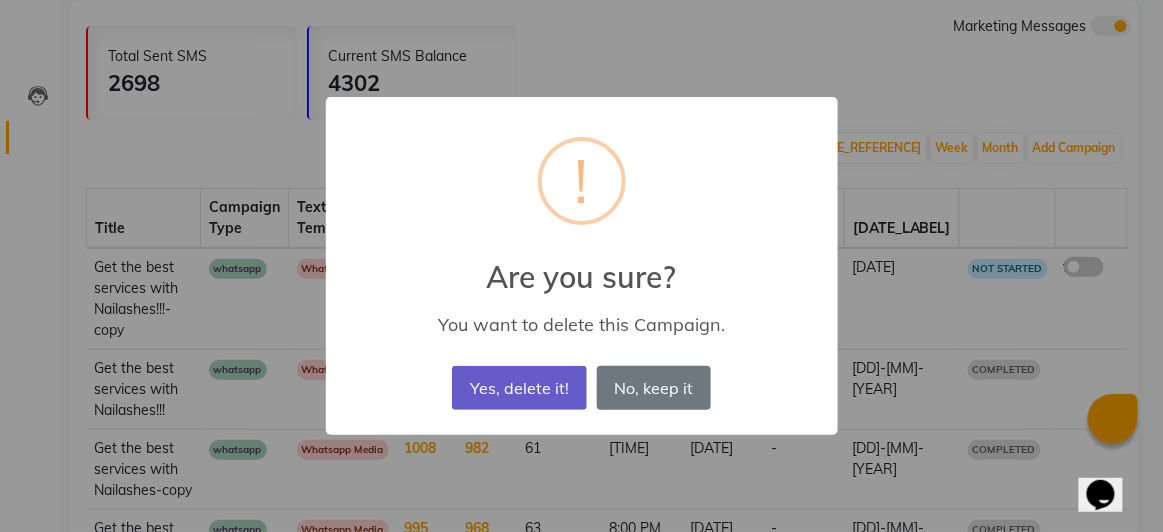 click on "Yes, delete it!" at bounding box center [519, 388] 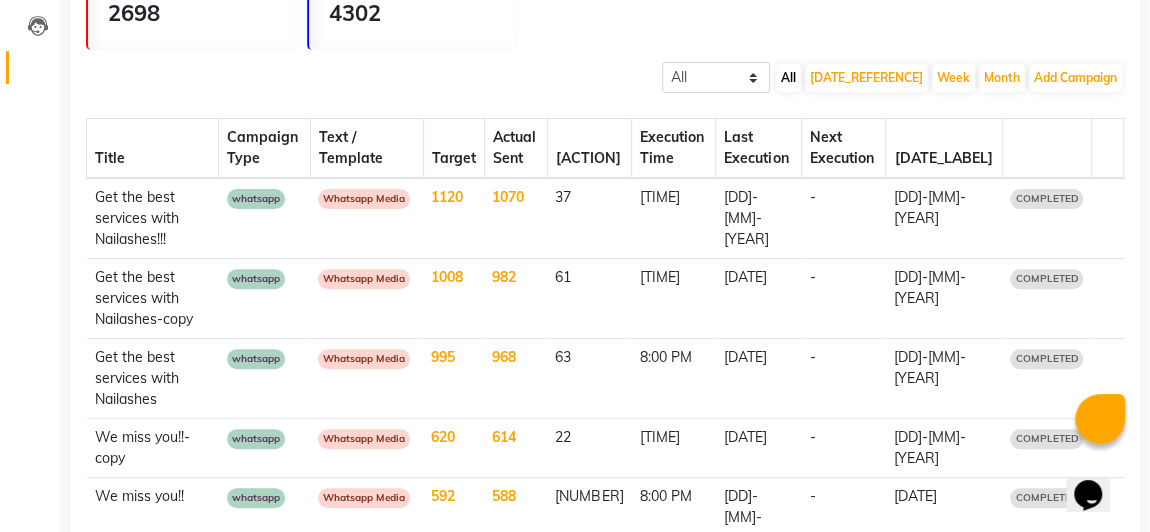 scroll, scrollTop: 212, scrollLeft: 0, axis: vertical 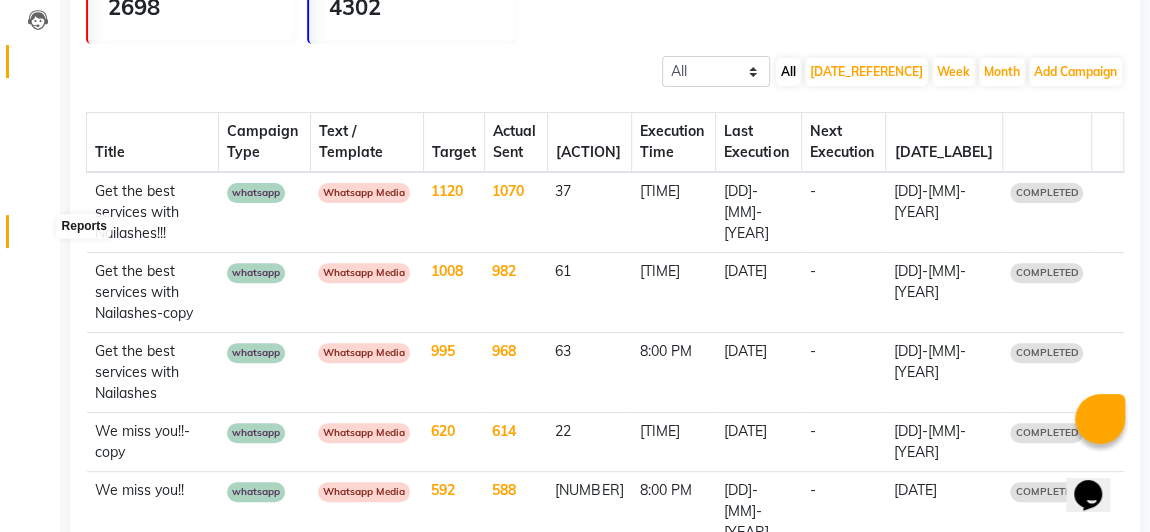 click at bounding box center (38, 236) 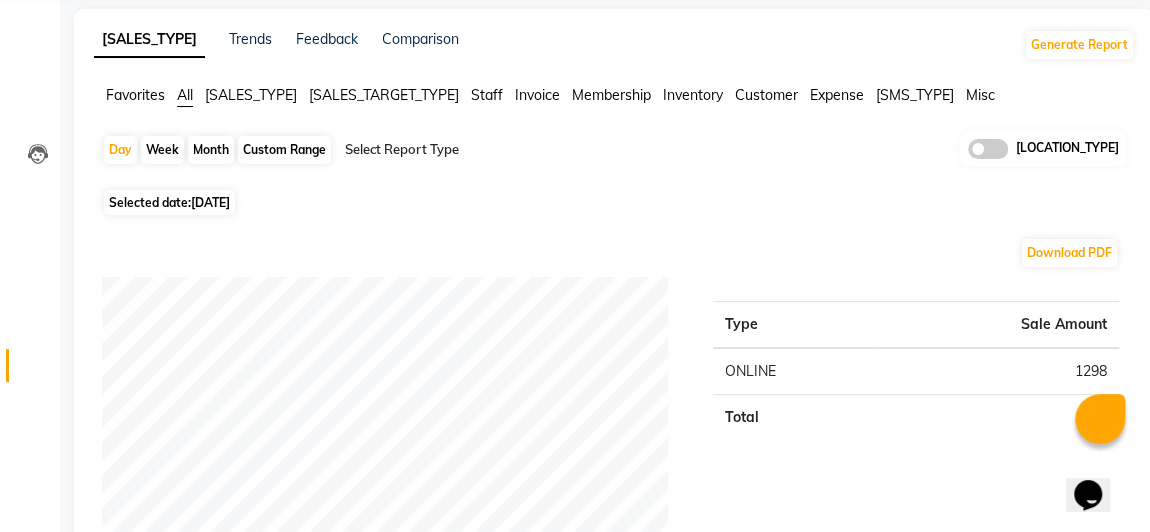 scroll, scrollTop: 0, scrollLeft: 0, axis: both 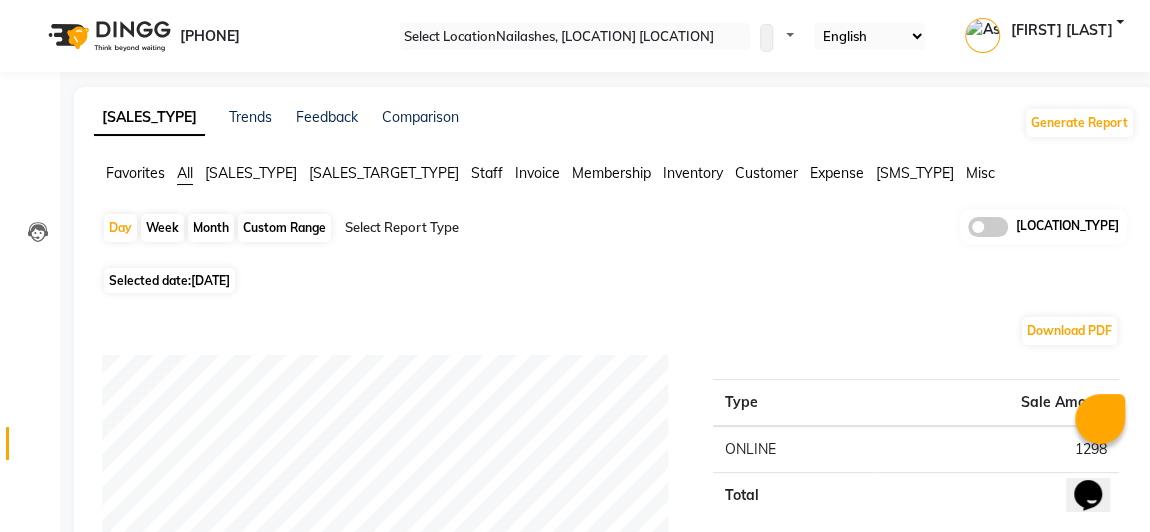 click on "Staff" at bounding box center [135, 173] 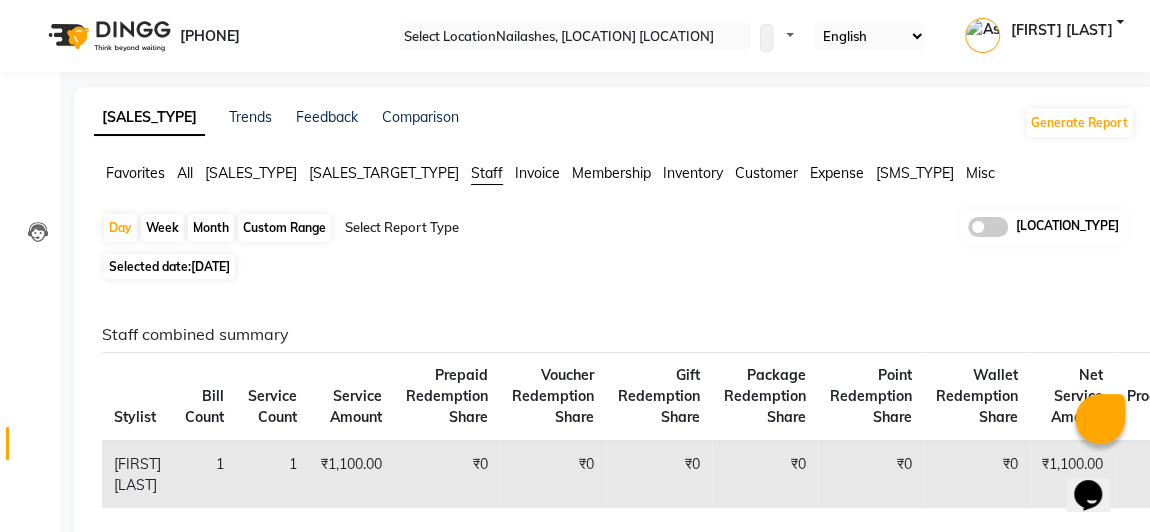 click on "Custom Range" at bounding box center [284, 228] 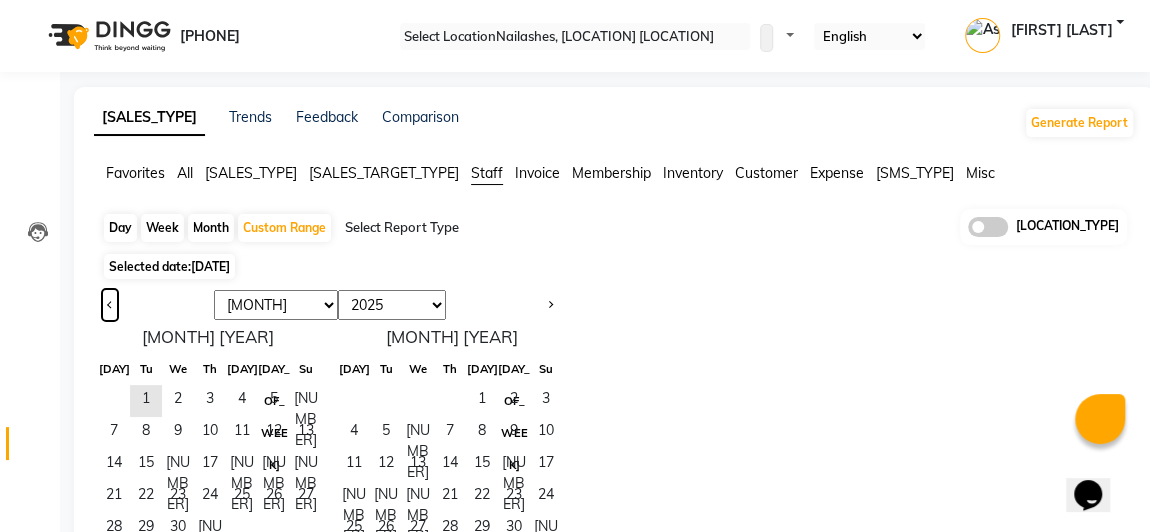 click at bounding box center (110, 305) 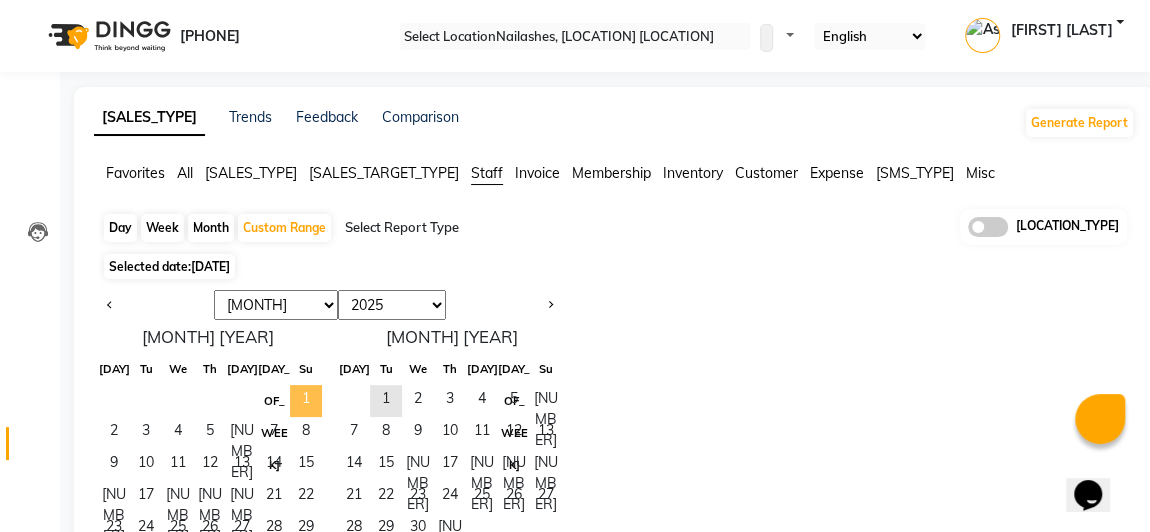 click on "1" at bounding box center (306, 401) 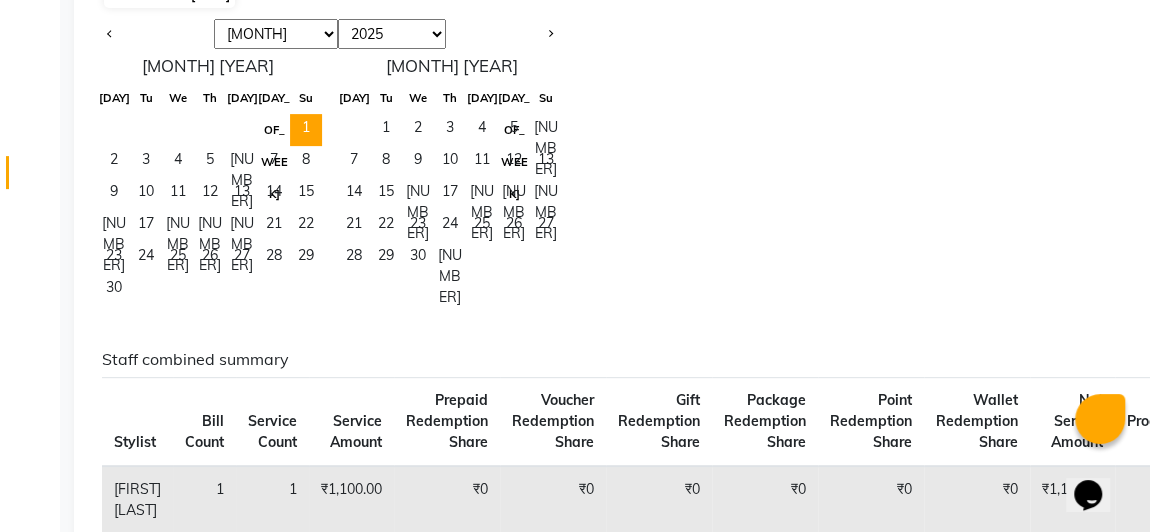 scroll, scrollTop: 272, scrollLeft: 0, axis: vertical 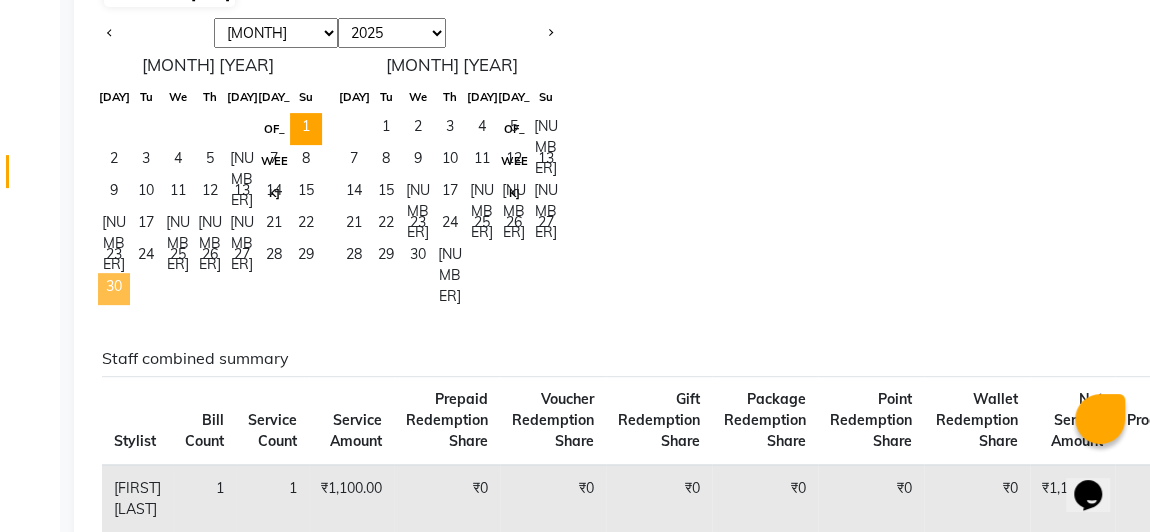 click on "30" at bounding box center [114, 289] 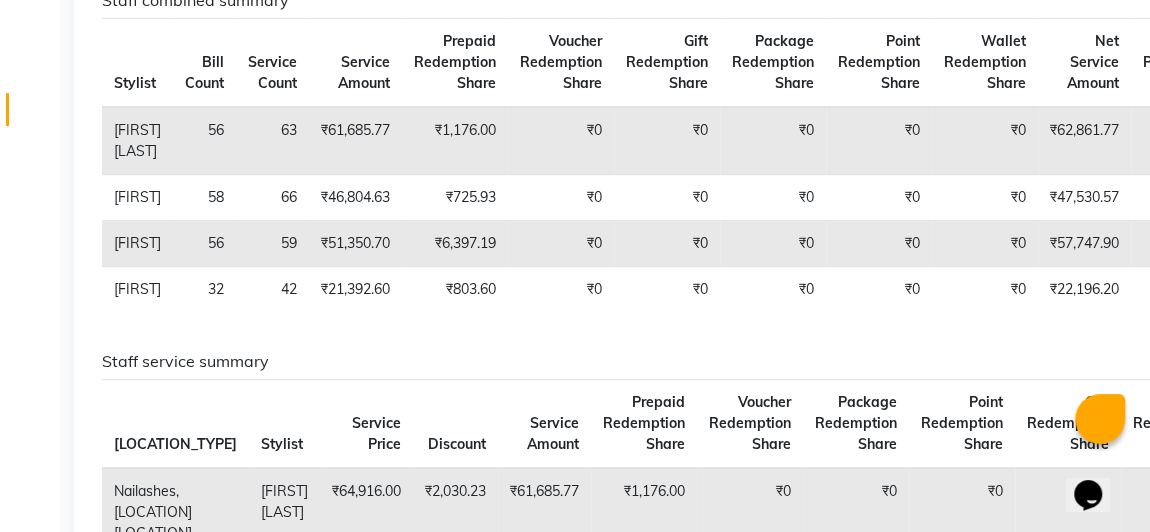 scroll, scrollTop: 323, scrollLeft: 0, axis: vertical 